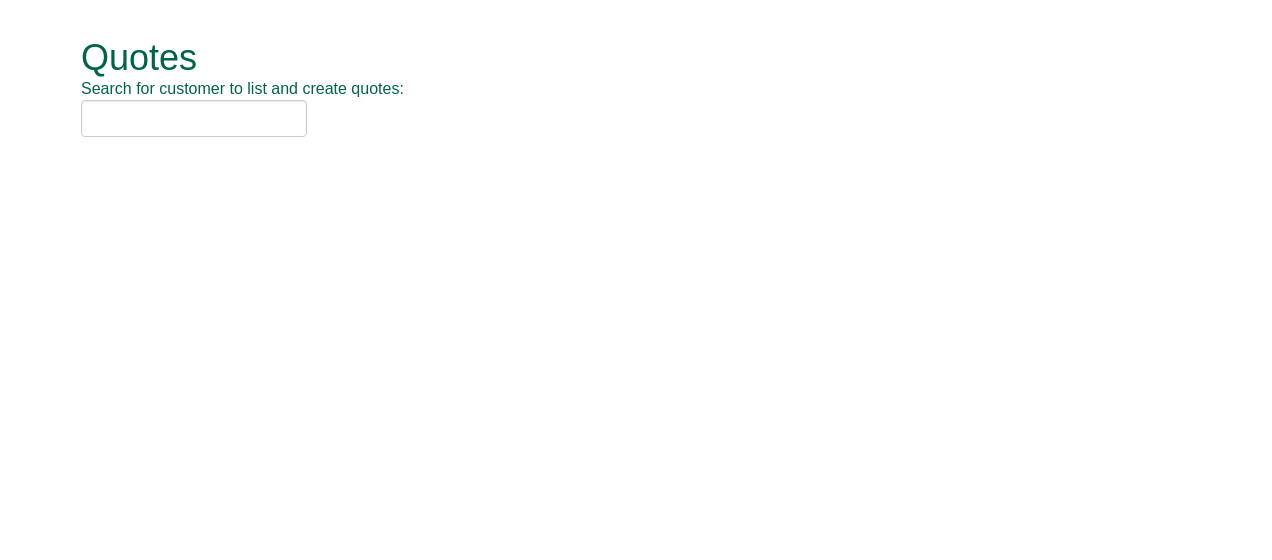 scroll, scrollTop: 0, scrollLeft: 0, axis: both 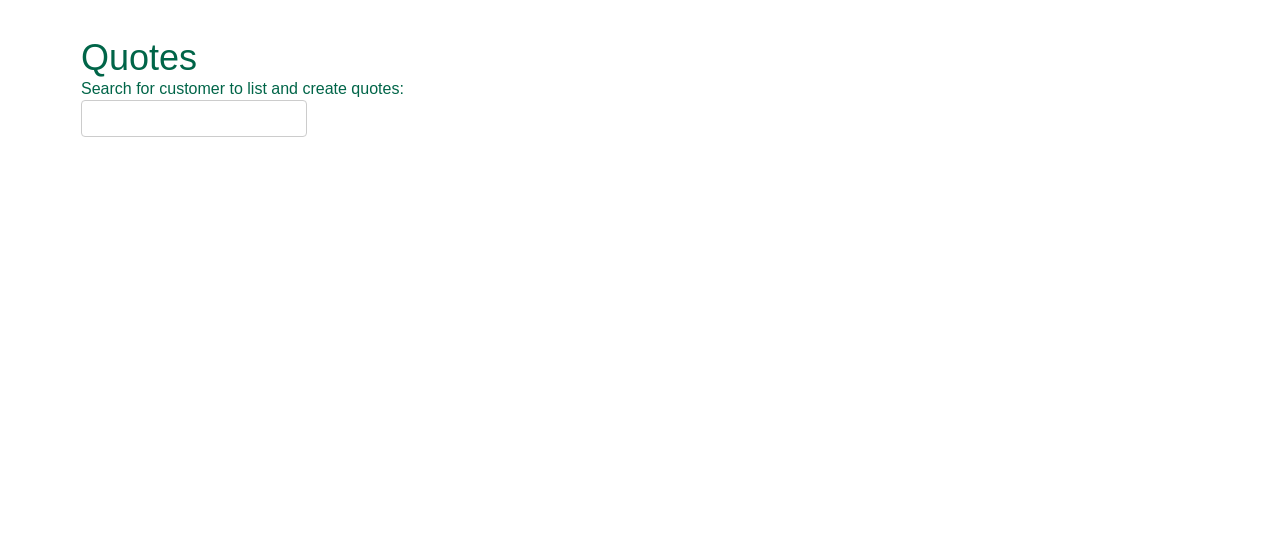 click at bounding box center (194, 118) 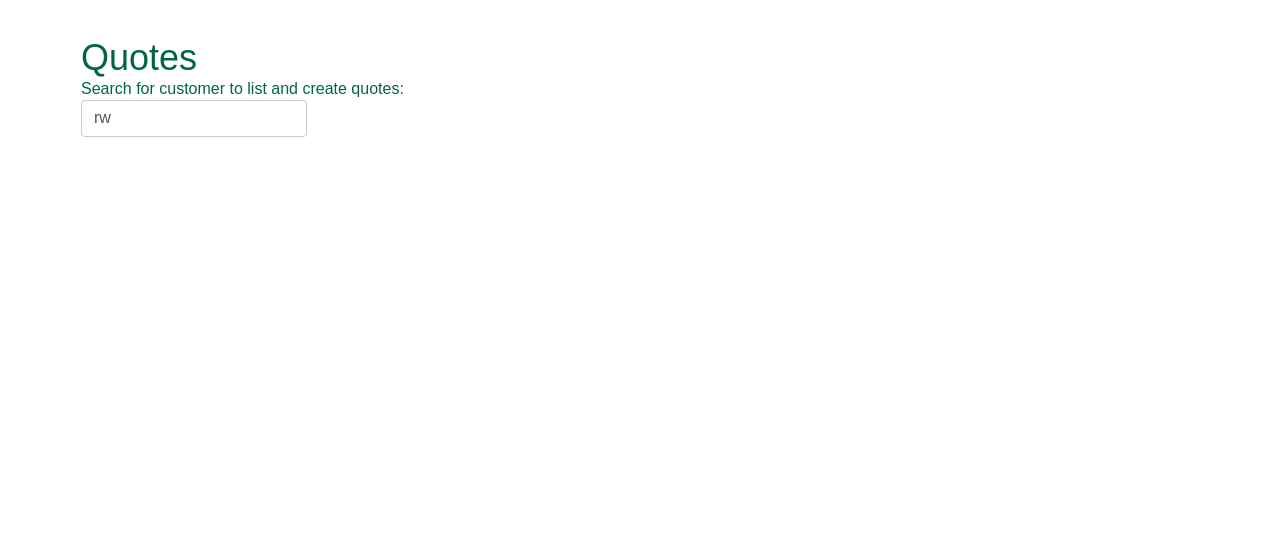 type on "r" 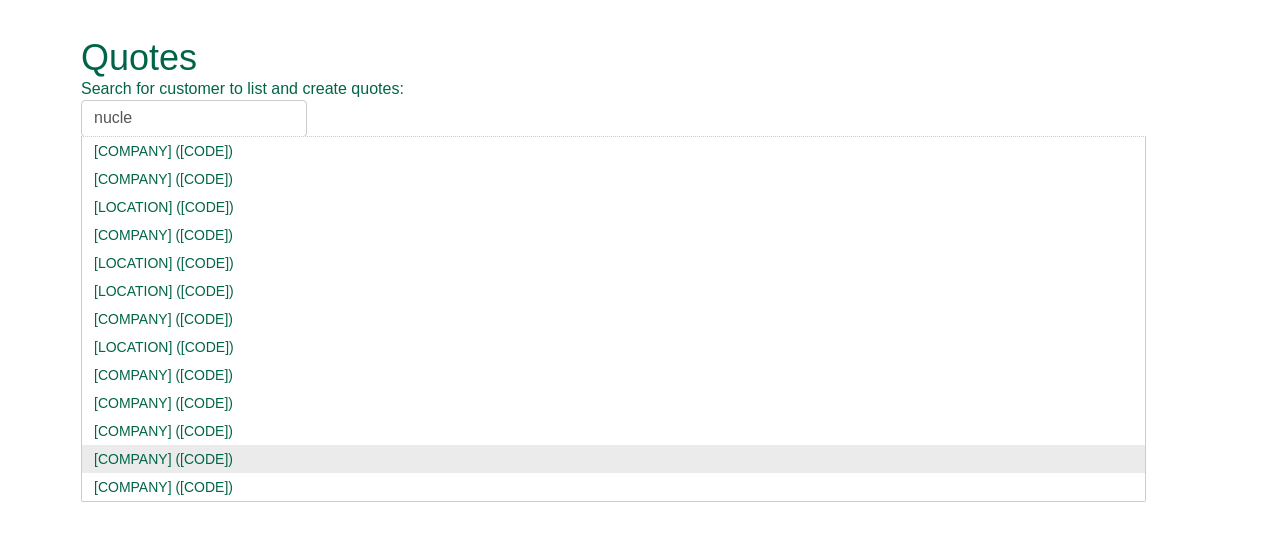 type on "nucle" 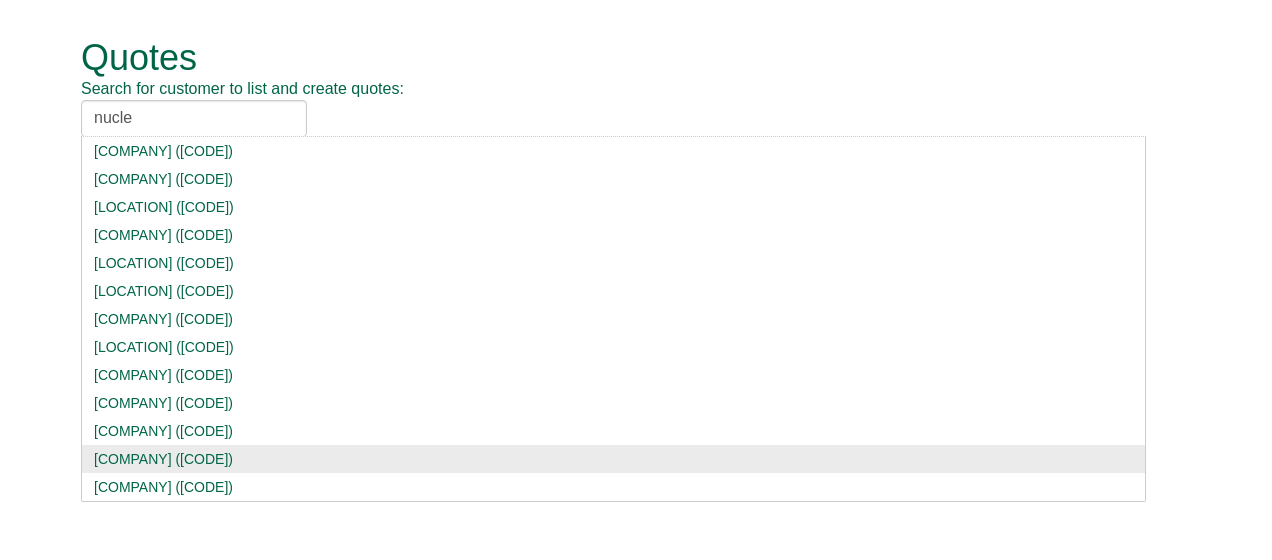 click on "[COMPANY] ([CODE])" at bounding box center (613, 459) 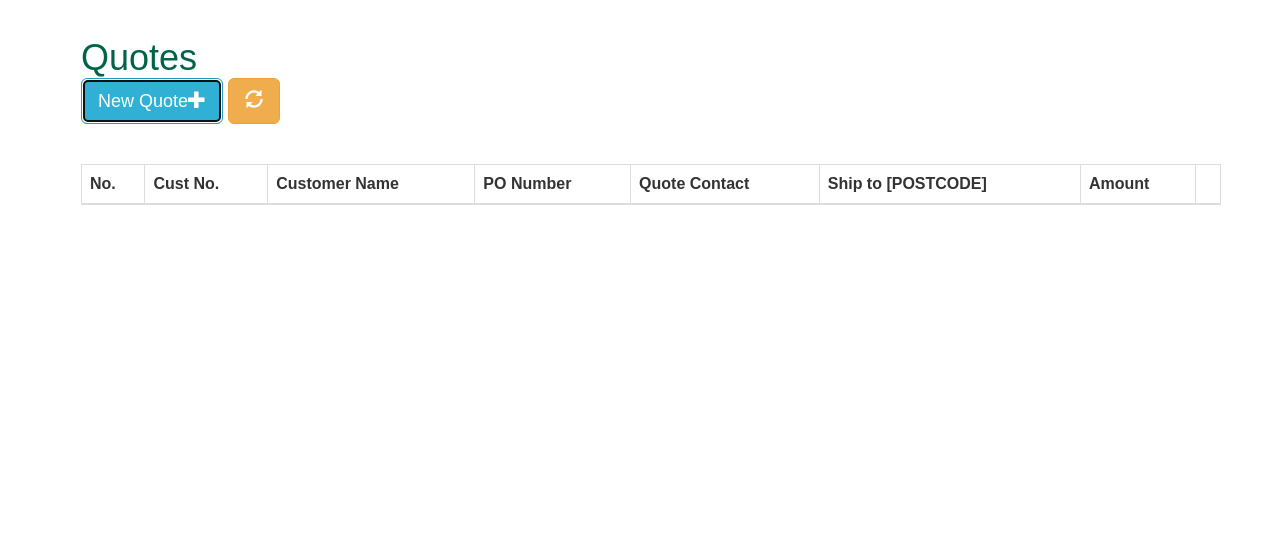 click at bounding box center [197, 99] 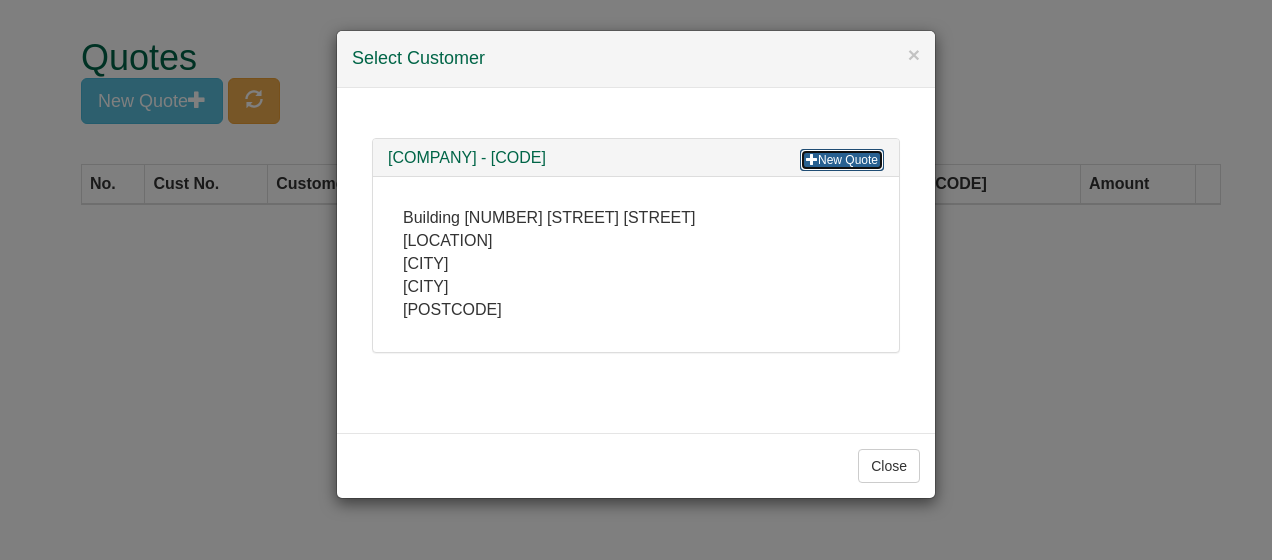 click on "New Quote" at bounding box center (842, 160) 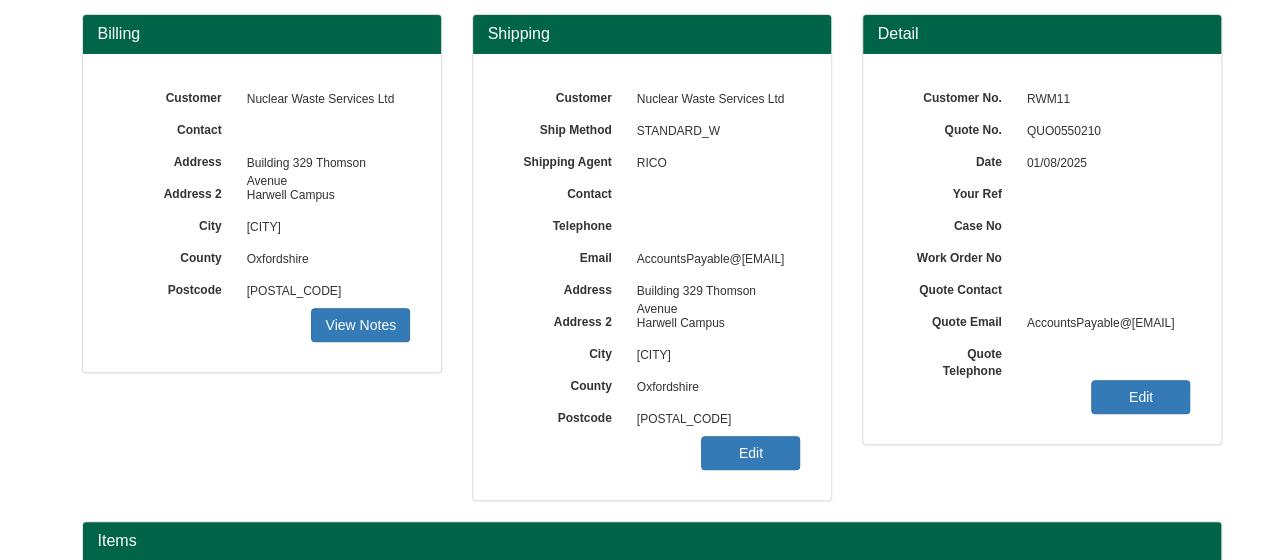 scroll, scrollTop: 179, scrollLeft: 0, axis: vertical 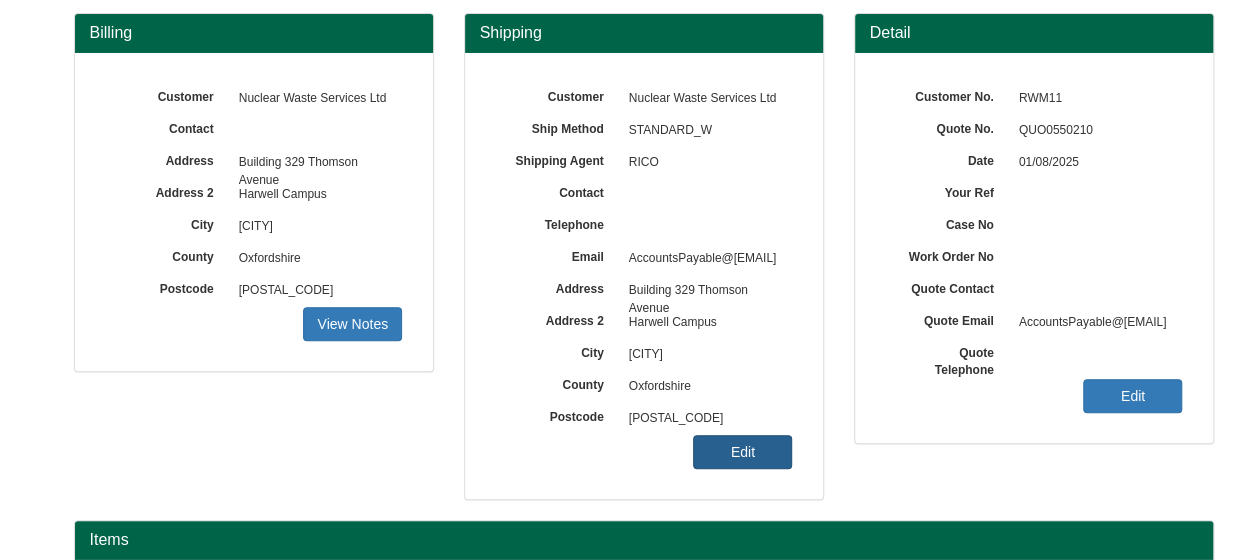click on "Edit" at bounding box center [742, 452] 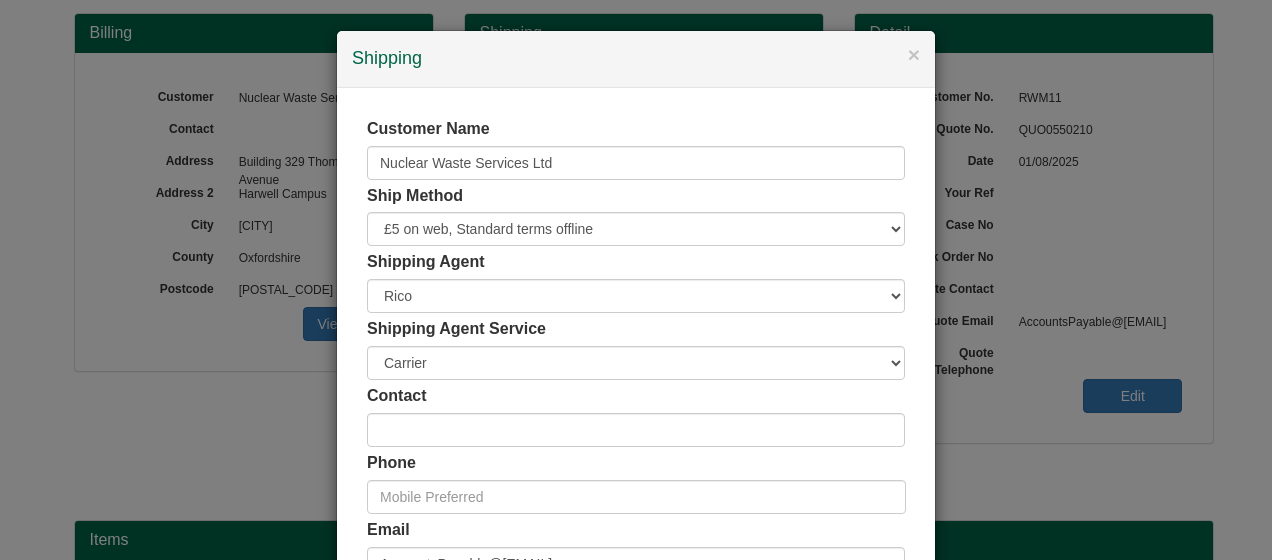 scroll, scrollTop: 146, scrollLeft: 0, axis: vertical 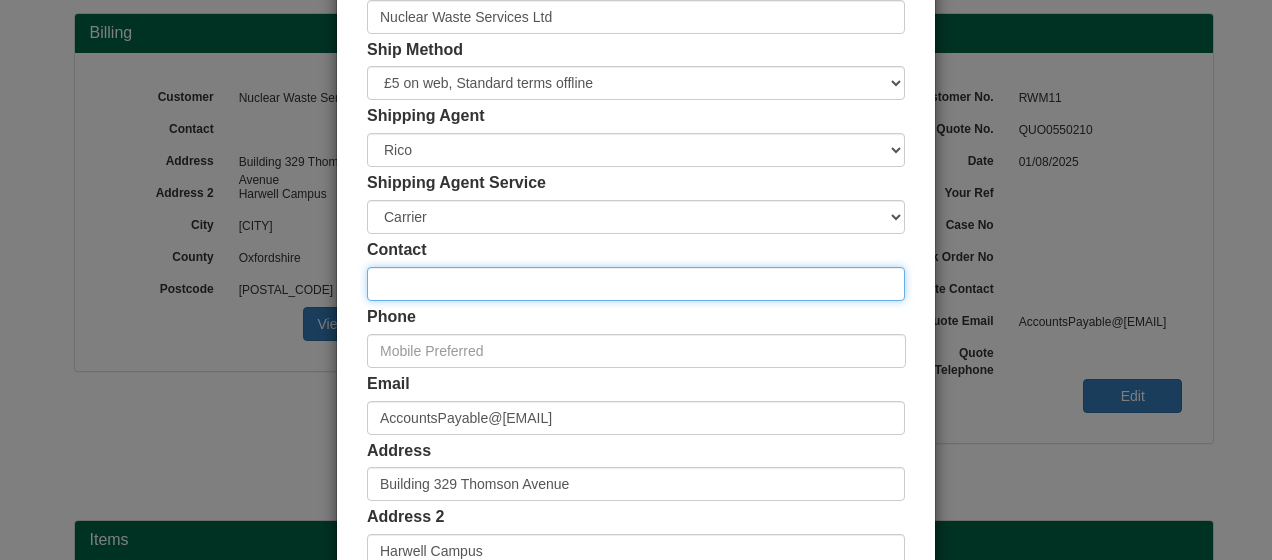 click at bounding box center (636, 284) 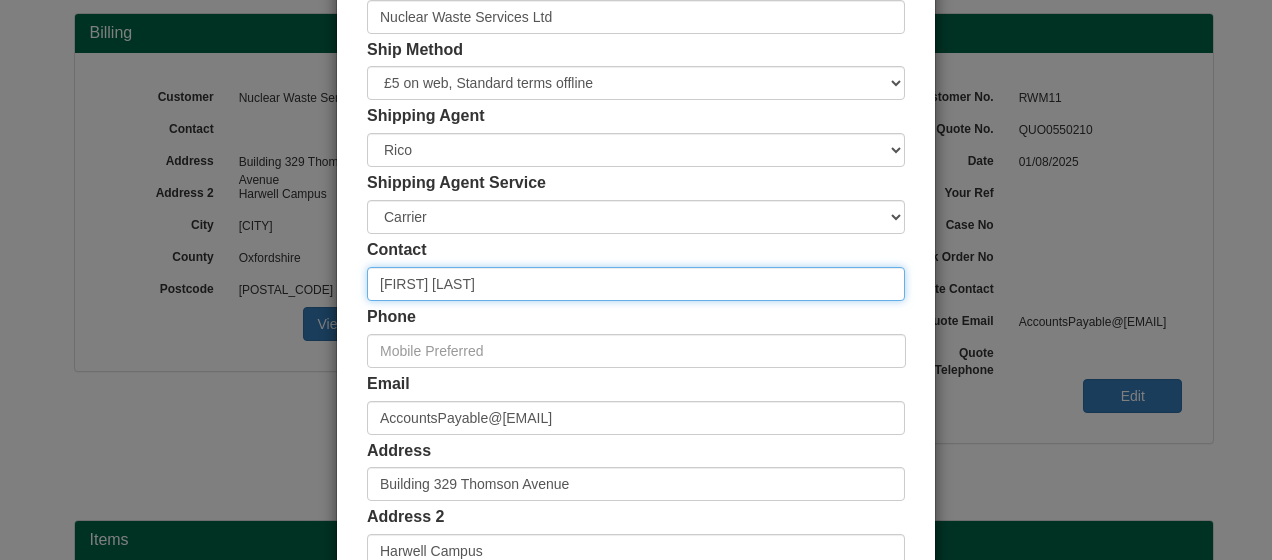 type on "[FIRST] [LAST]" 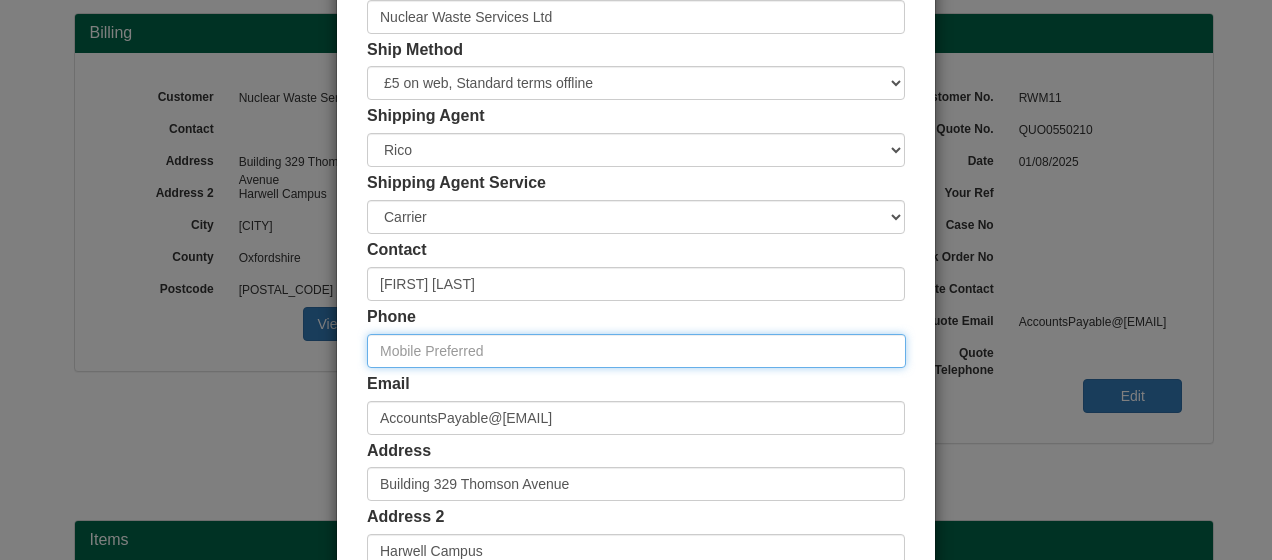 paste on "[PHONE]" 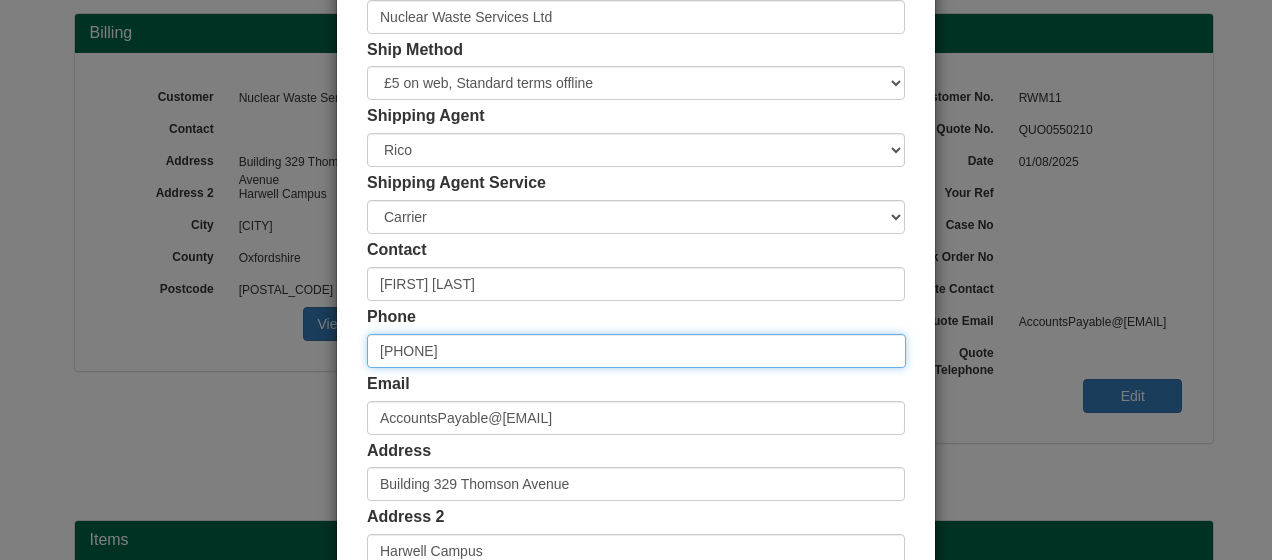 type on "[PHONE]" 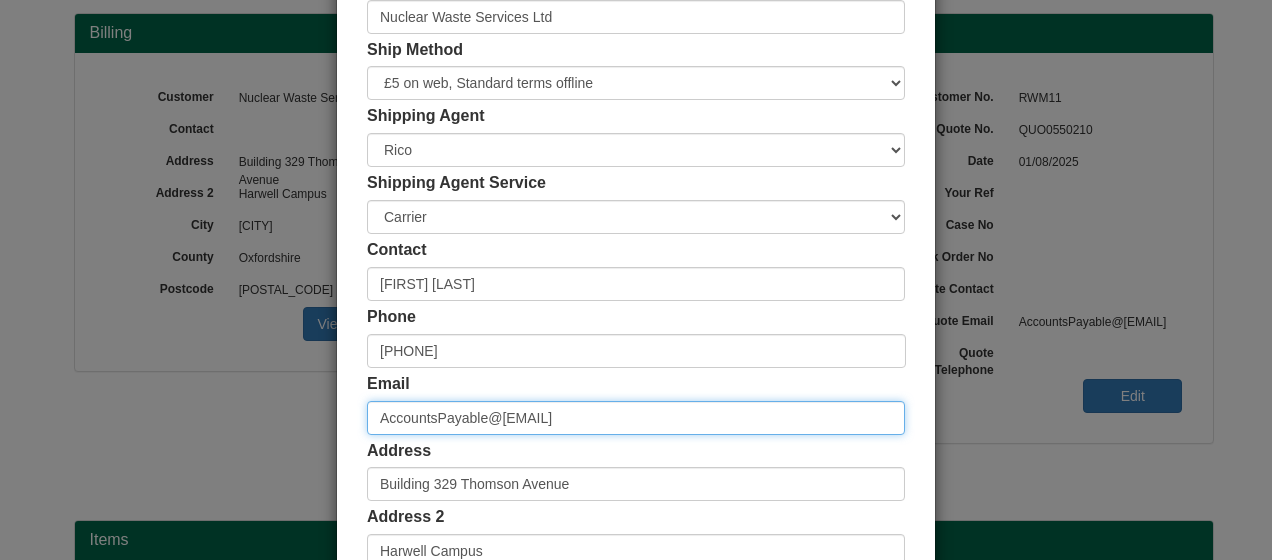 drag, startPoint x: 672, startPoint y: 426, endPoint x: 312, endPoint y: 408, distance: 360.4497 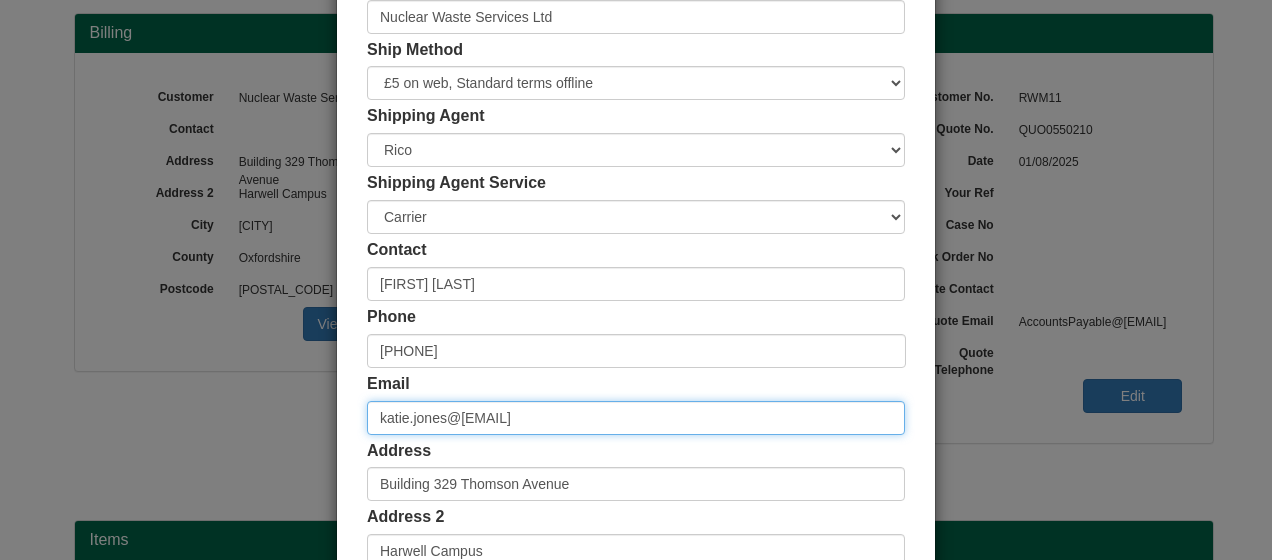 type on "katie.jones@[EMAIL]" 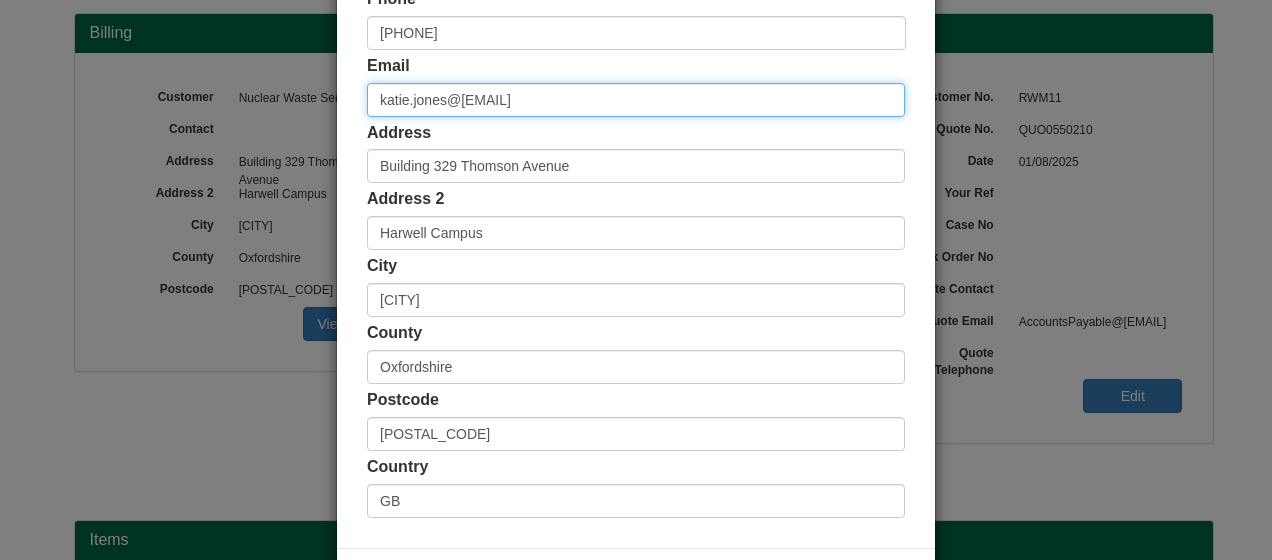 scroll, scrollTop: 546, scrollLeft: 0, axis: vertical 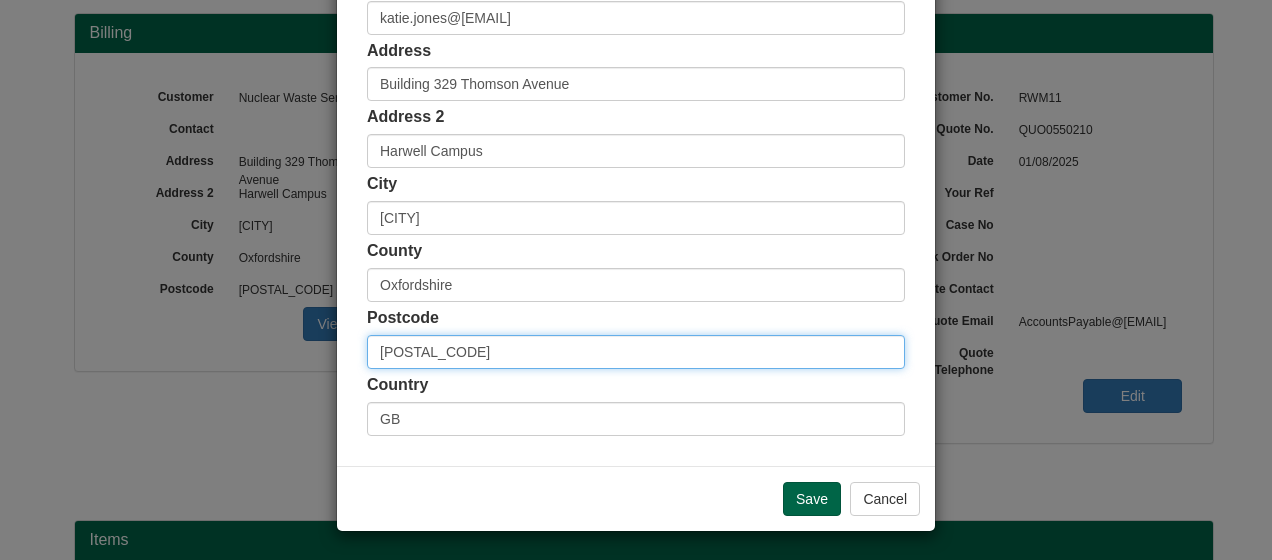 drag, startPoint x: 494, startPoint y: 354, endPoint x: 305, endPoint y: 354, distance: 189 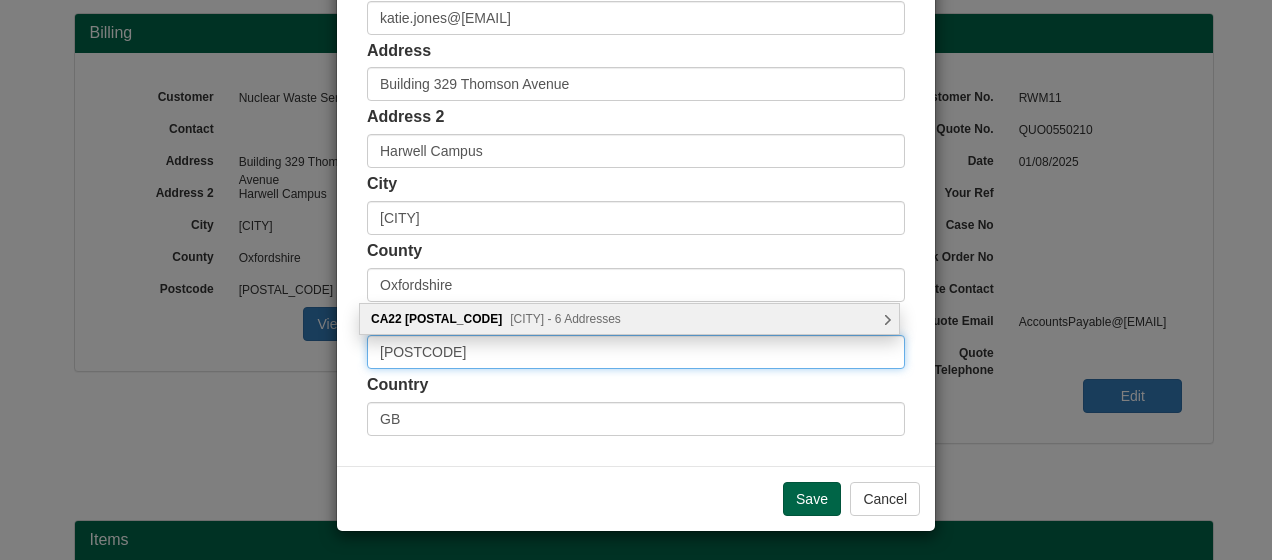 type on "[POSTCODE]" 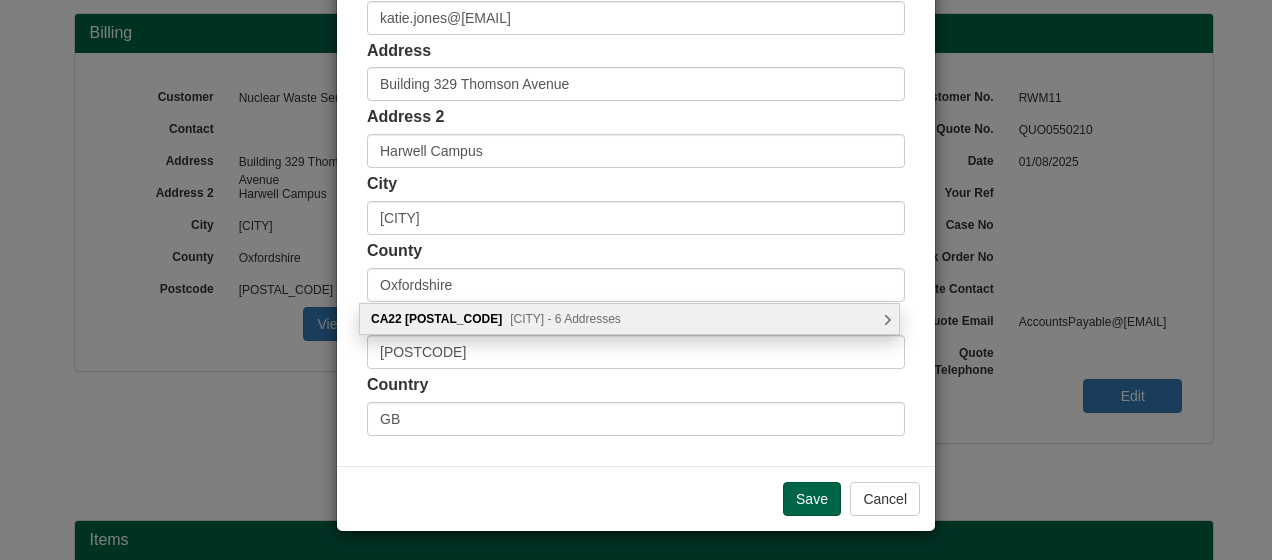 click on "CA22   2NE Egremont - 6 Addresses" at bounding box center (629, 319) 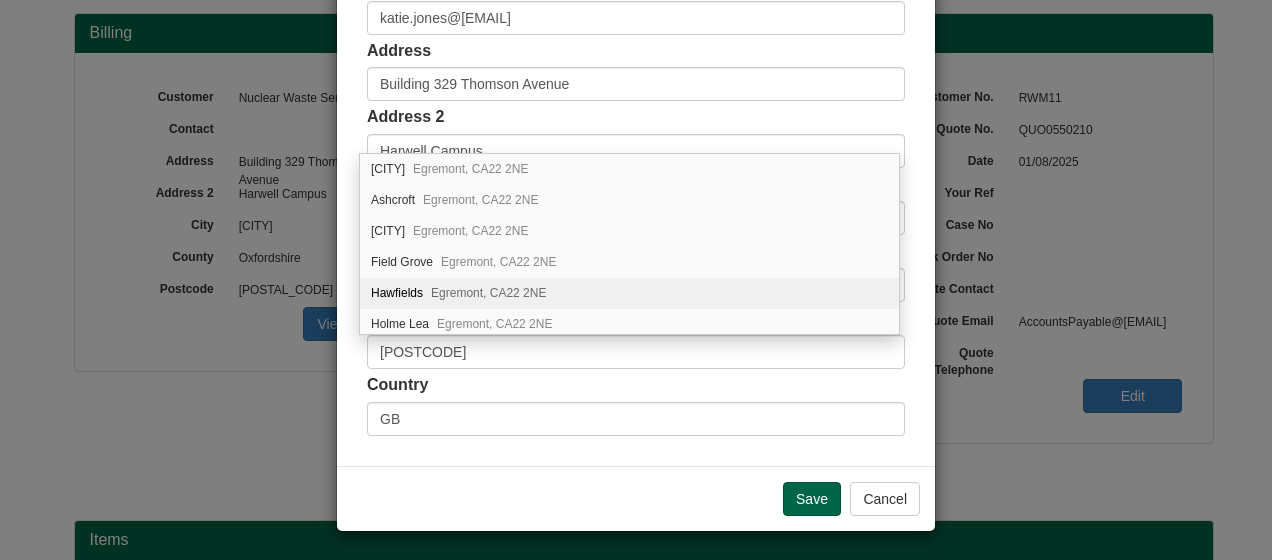 click on "Egremont, CA22 2NE" at bounding box center [488, 293] 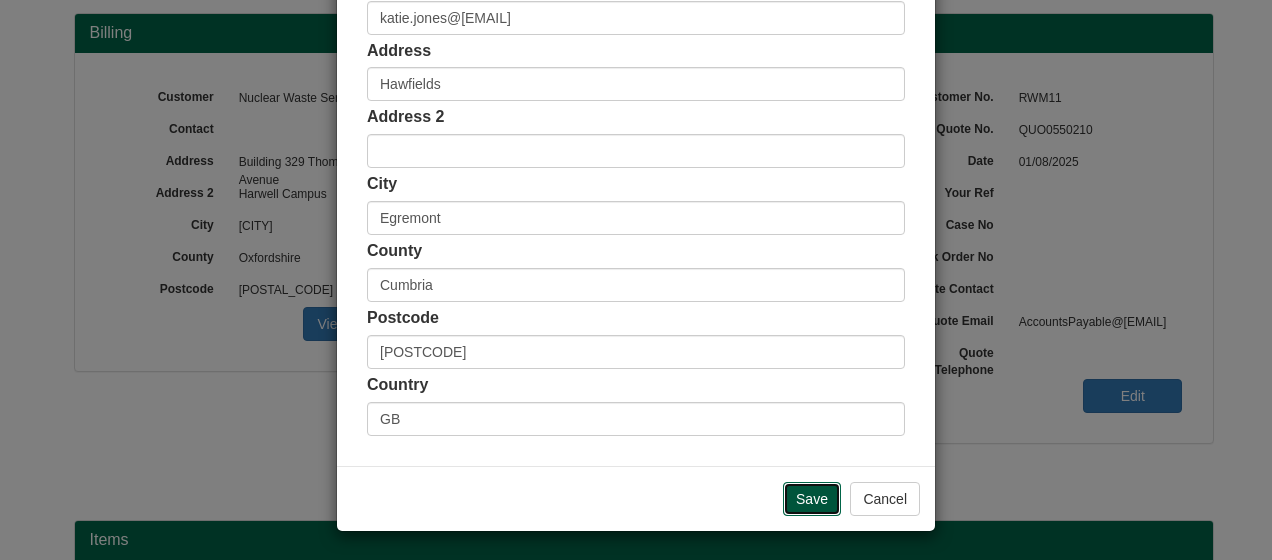 click on "Save" at bounding box center (812, 499) 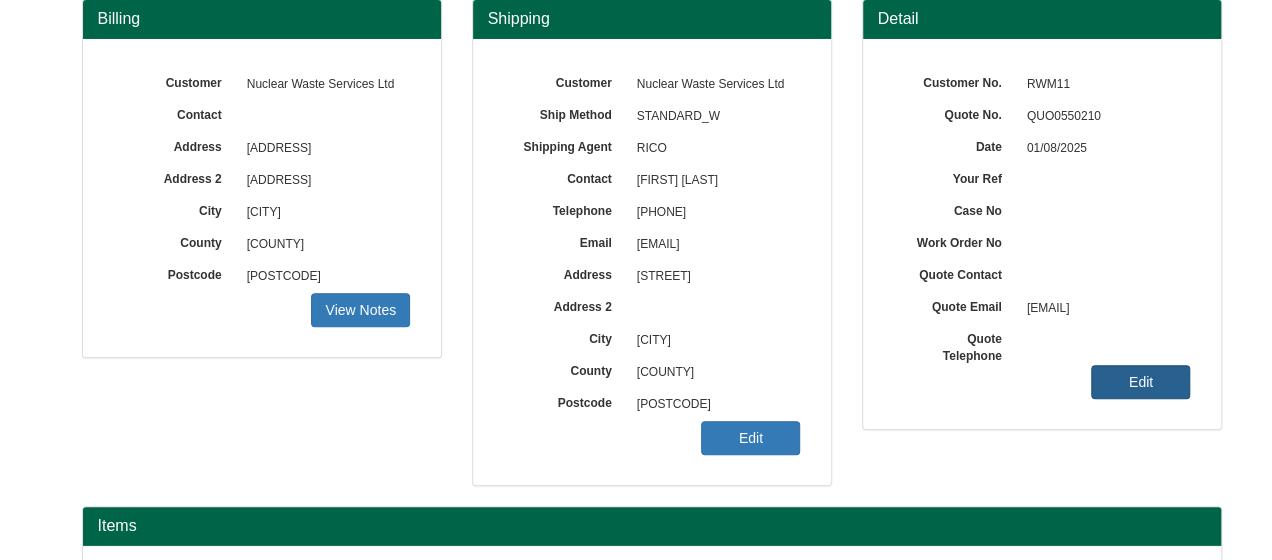 scroll, scrollTop: 194, scrollLeft: 0, axis: vertical 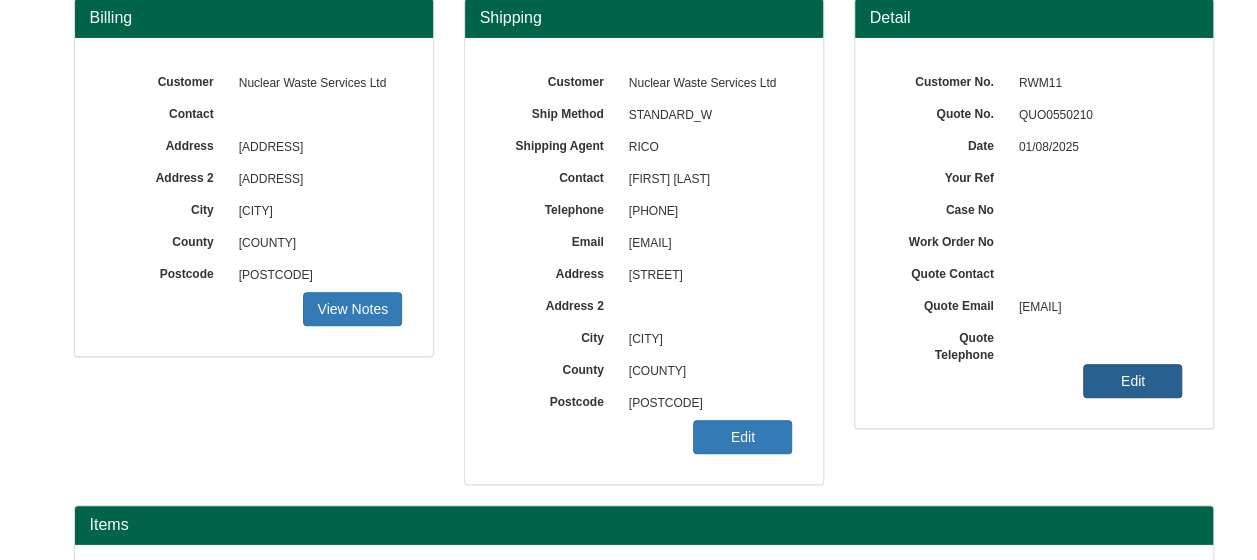 click on "Edit" at bounding box center [1132, 381] 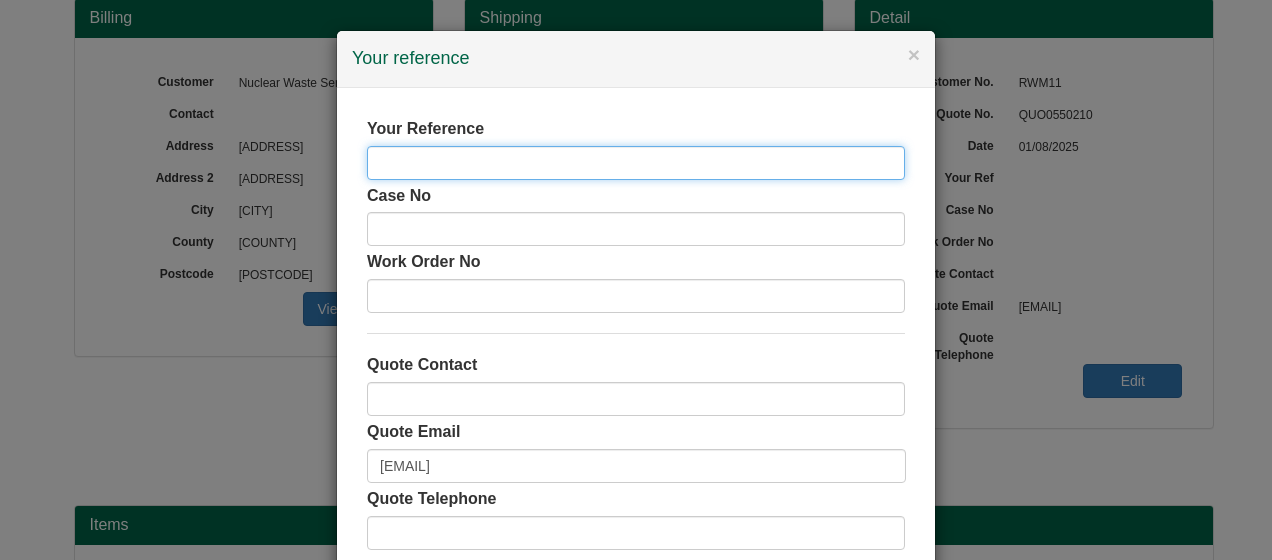 click at bounding box center [636, 163] 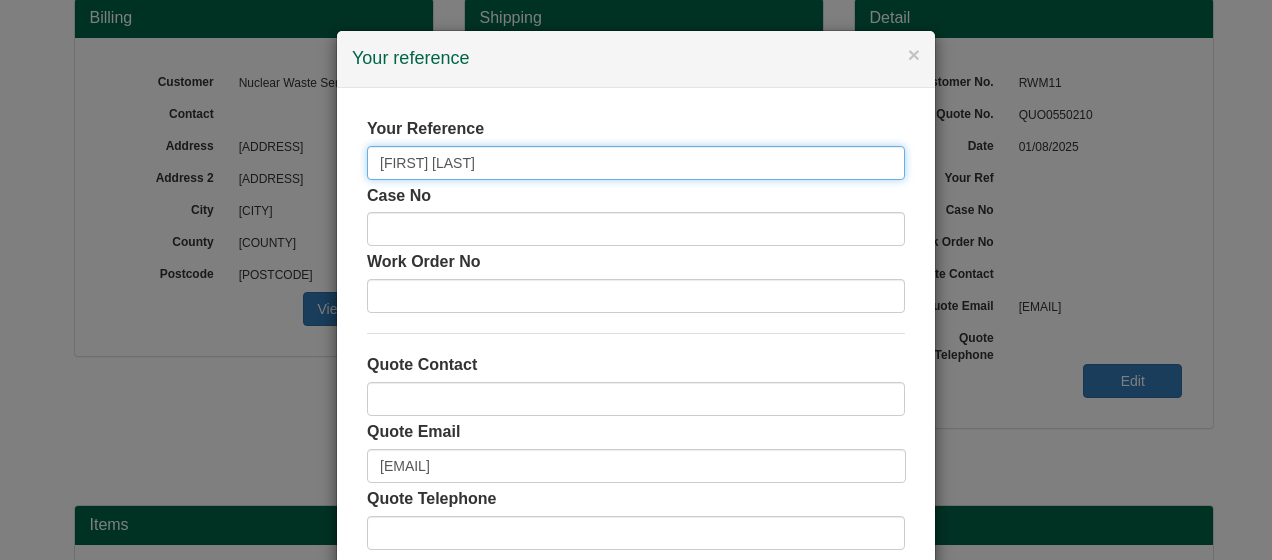 scroll, scrollTop: 113, scrollLeft: 0, axis: vertical 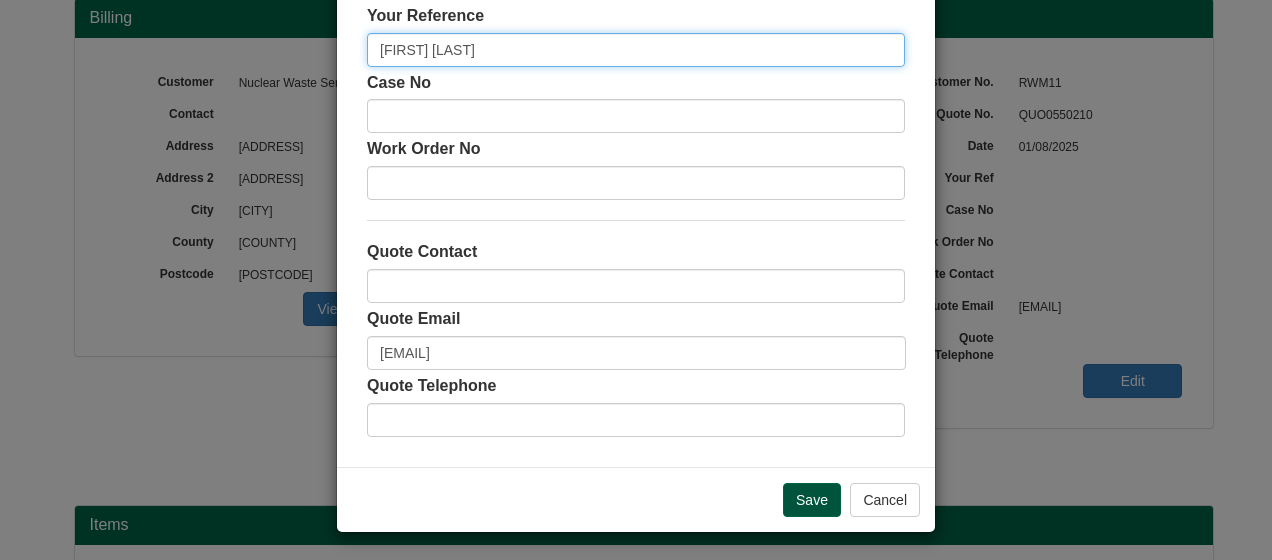 type on "[FIRST] [LAST]" 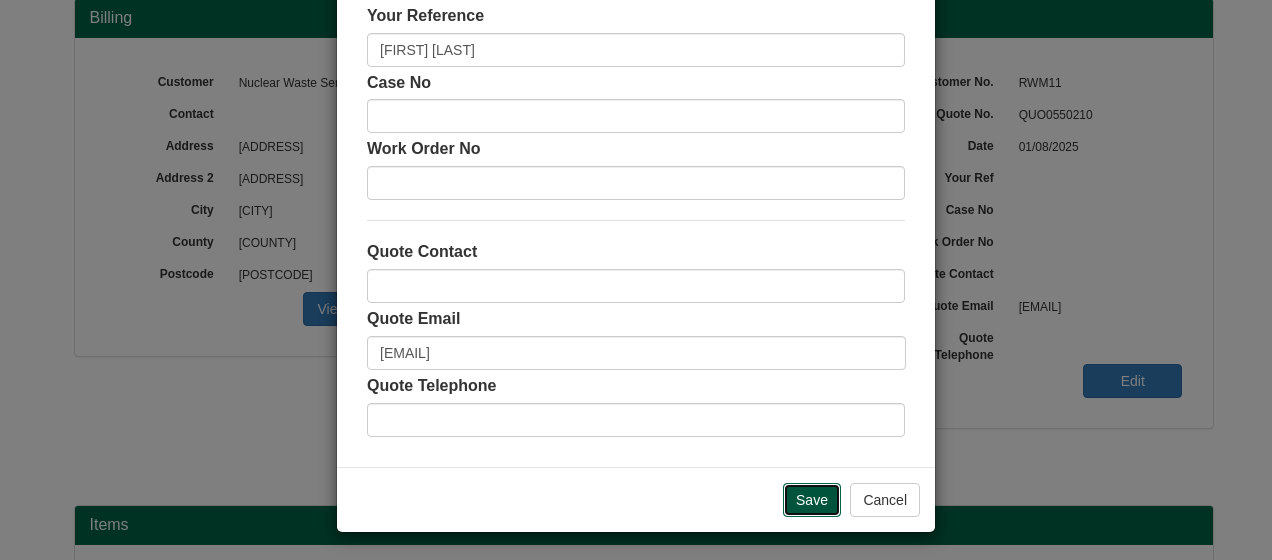 click on "Save" at bounding box center (812, 500) 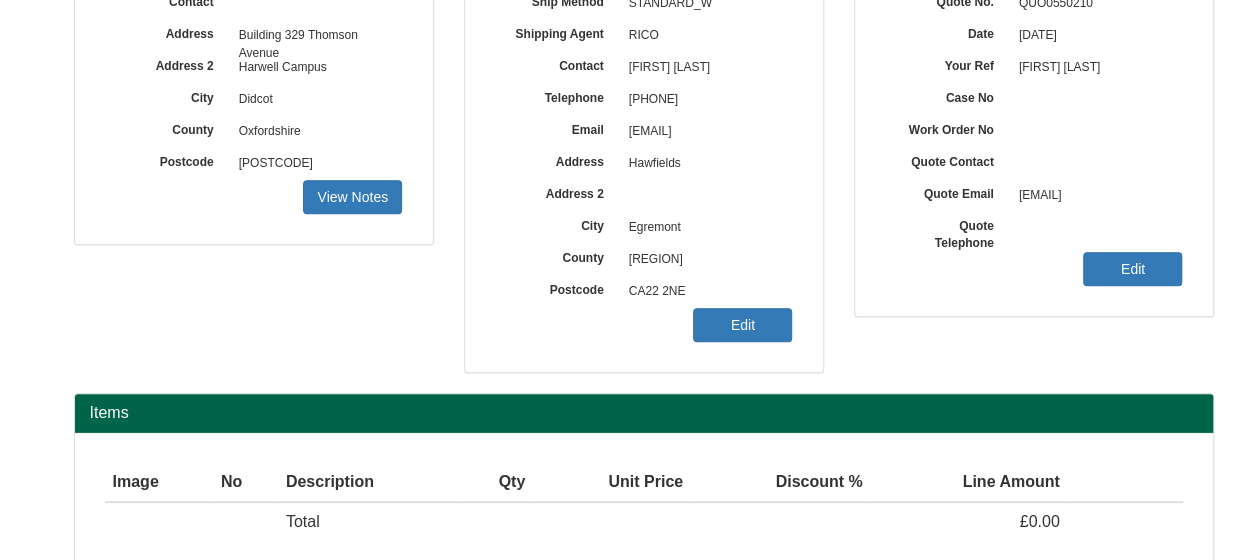scroll, scrollTop: 410, scrollLeft: 0, axis: vertical 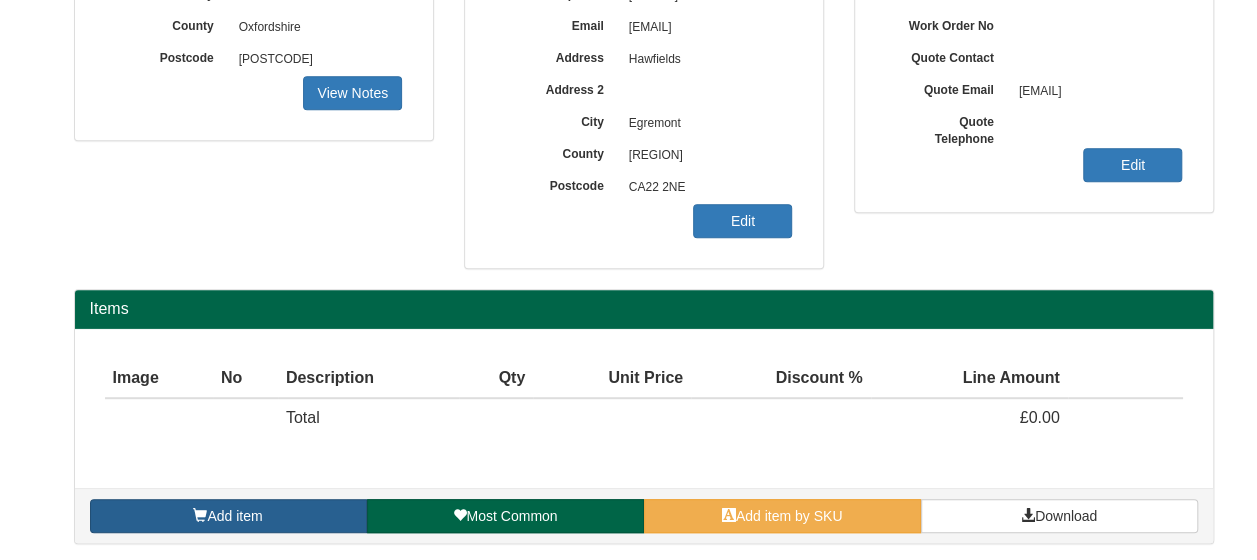 click on "Add item" at bounding box center (228, 516) 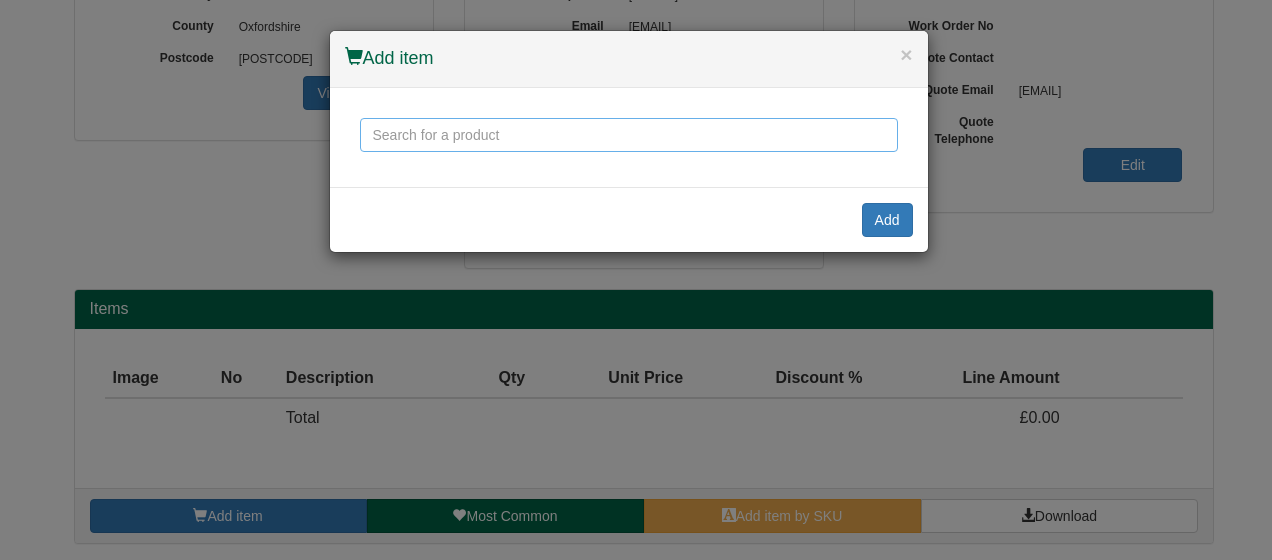 click at bounding box center [629, 135] 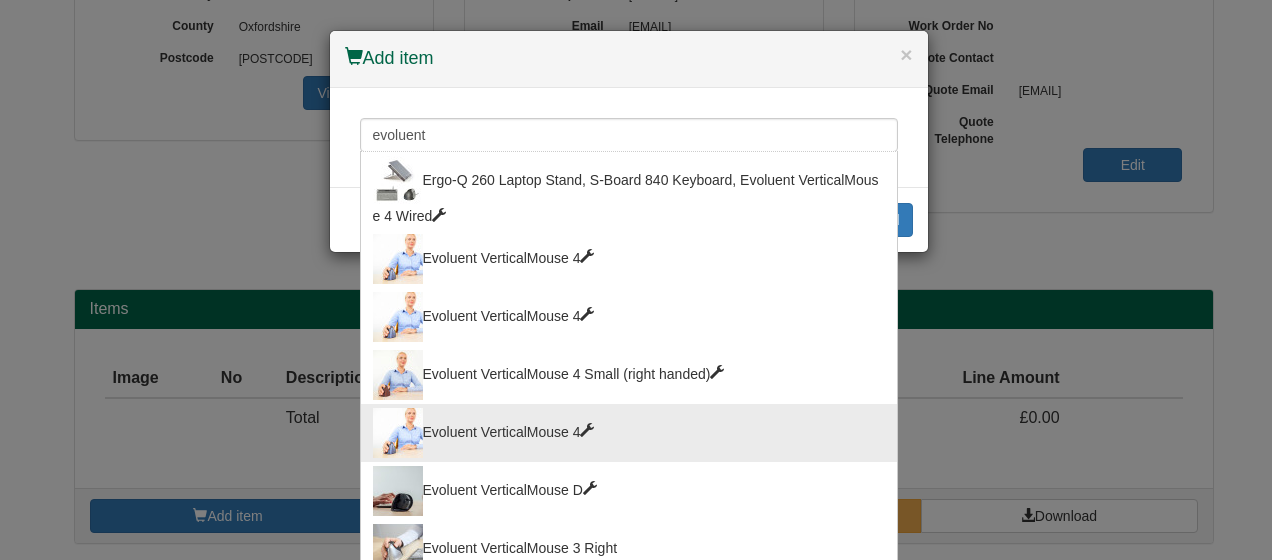 click on "Evoluent VerticalMouse 4" at bounding box center [629, 433] 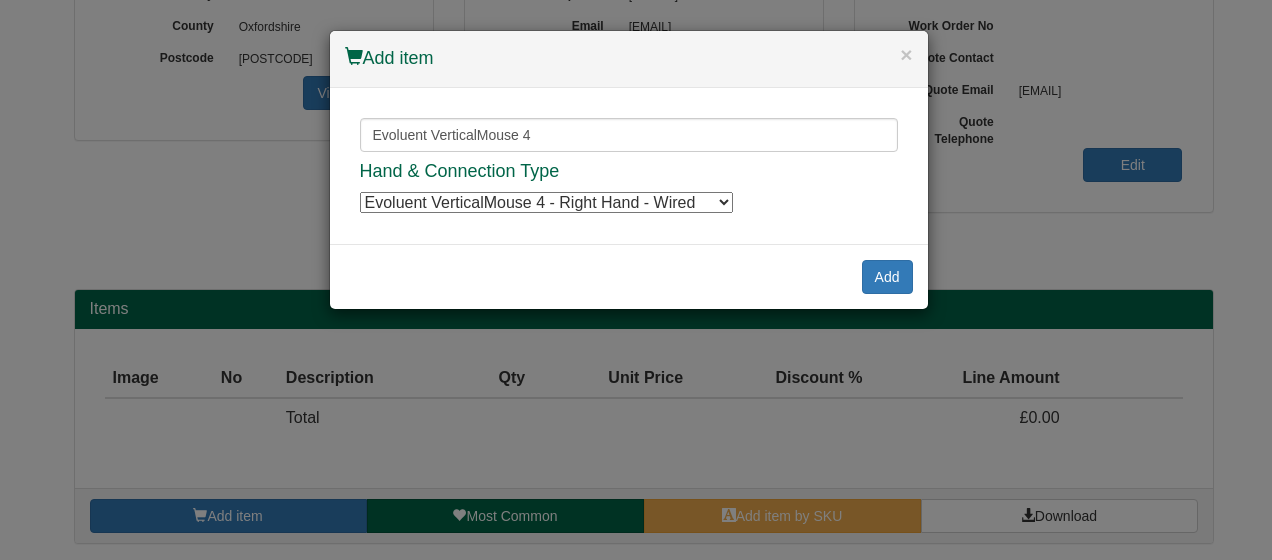 click on "Evoluent VerticalMouse 4 - Right Hand - Wired Evoluent VerticalMouse 4 - Right Hand - Wired Evoluent VerticalMouse 4 - Left Hand - Wired Evoluent VerticalMouse 4 - Left Hand - Wired Evoluent VerticalMouse 4 - Right Hand - Wireless Evoluent VerticalMouse 4 - Right Hand - Wireless" at bounding box center [546, 202] 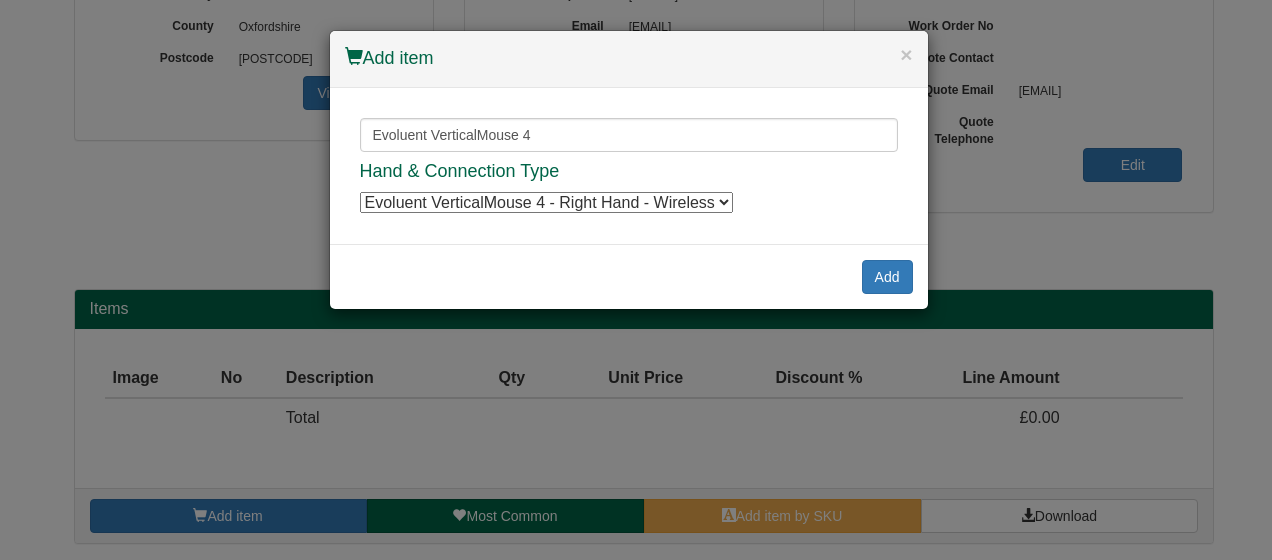 click on "Evoluent VerticalMouse 4 - Right Hand - Wired Evoluent VerticalMouse 4 - Right Hand - Wired Evoluent VerticalMouse 4 - Left Hand - Wired Evoluent VerticalMouse 4 - Left Hand - Wired Evoluent VerticalMouse 4 - Right Hand - Wireless Evoluent VerticalMouse 4 - Right Hand - Wireless" at bounding box center [546, 202] 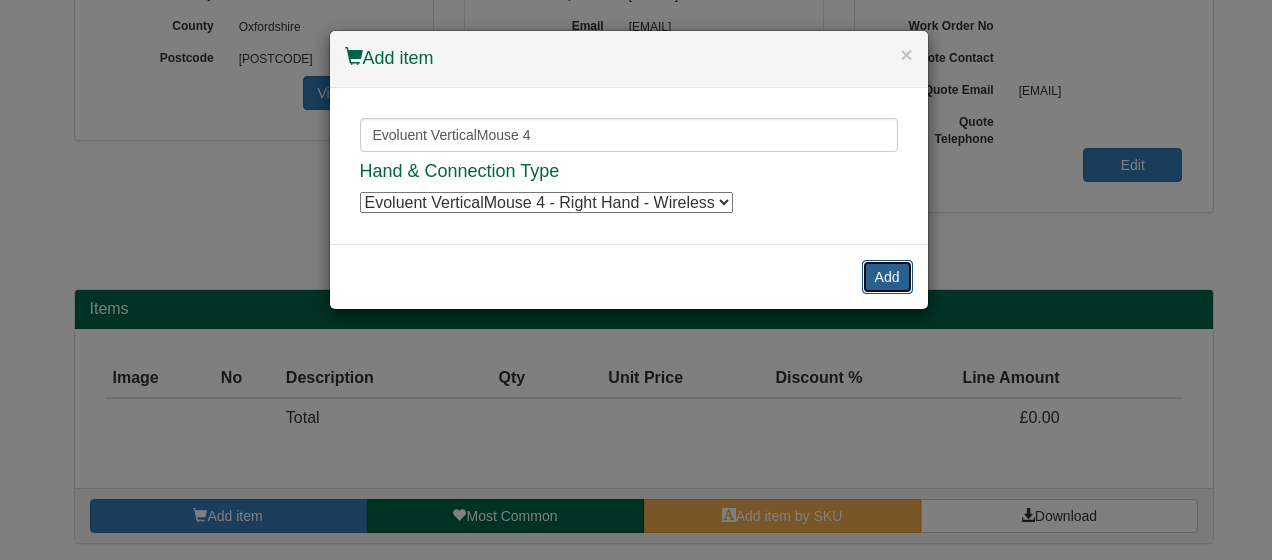 click on "Add" at bounding box center [887, 277] 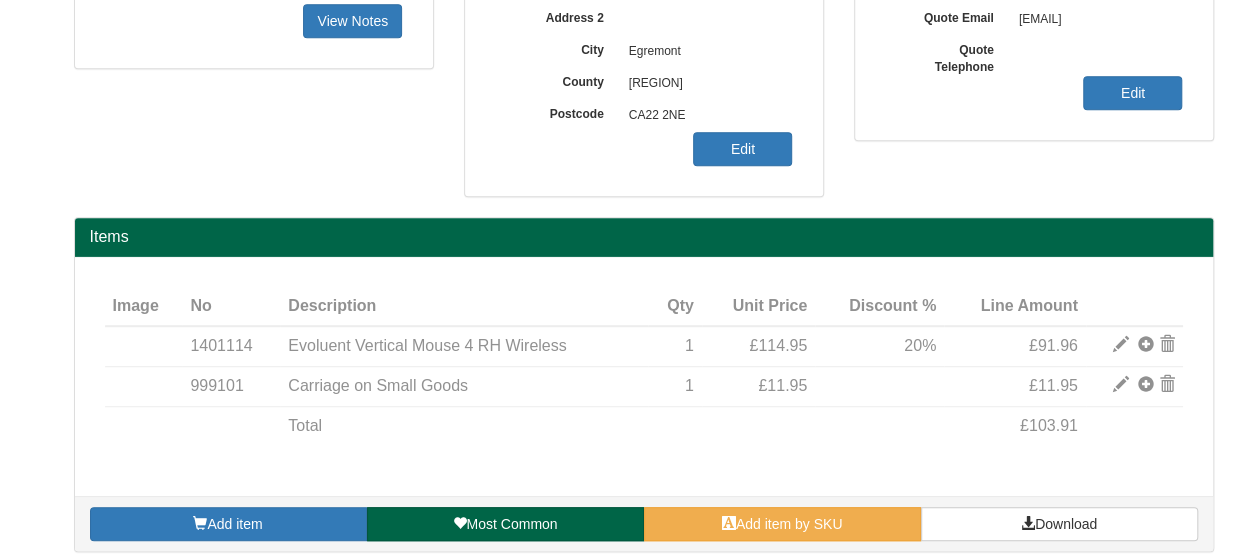 scroll, scrollTop: 489, scrollLeft: 0, axis: vertical 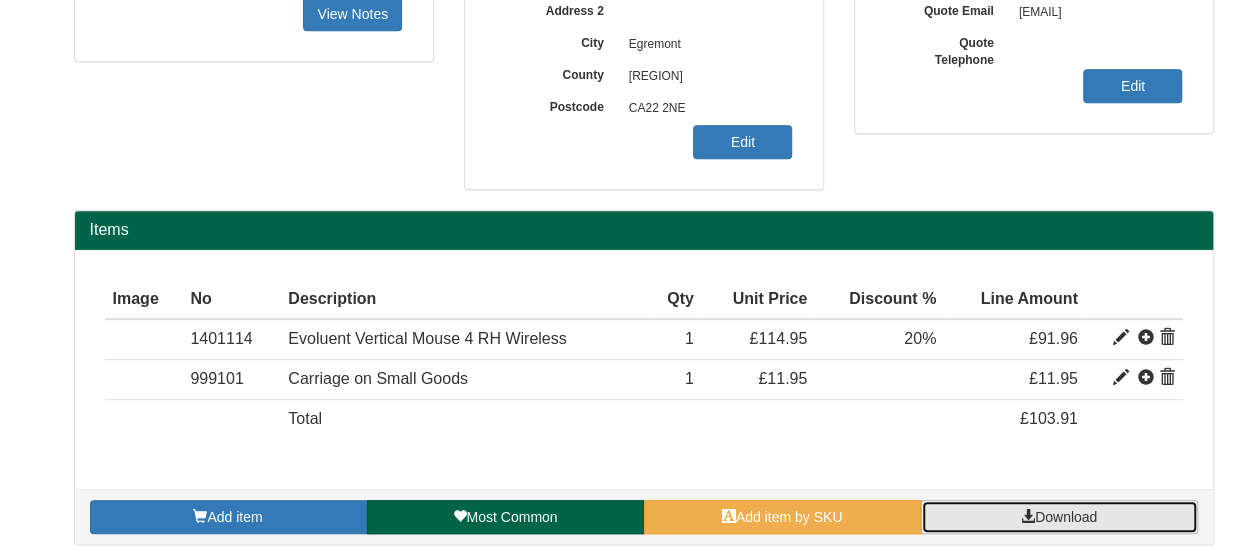 click on "Download" at bounding box center (1059, 517) 